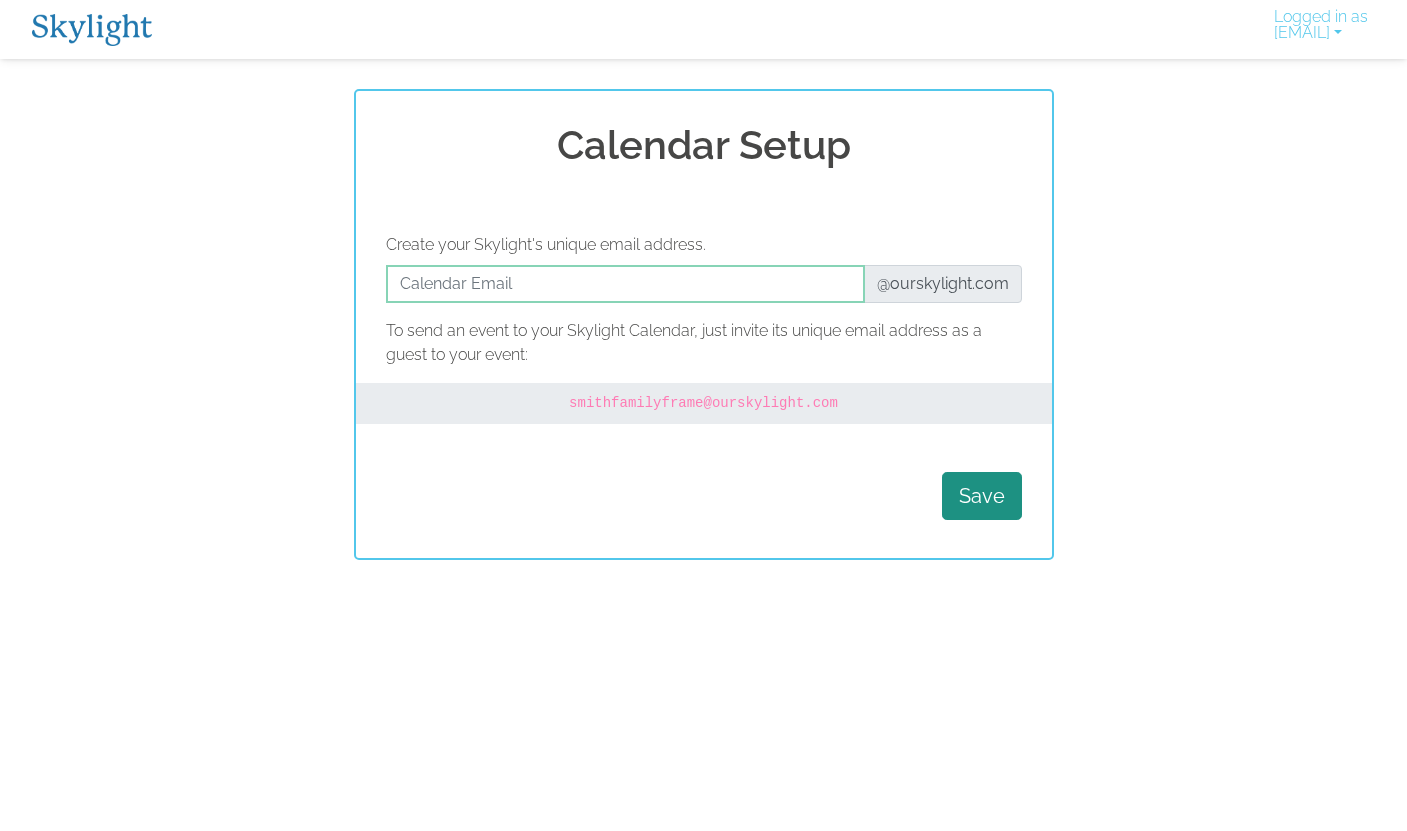 scroll, scrollTop: 0, scrollLeft: 0, axis: both 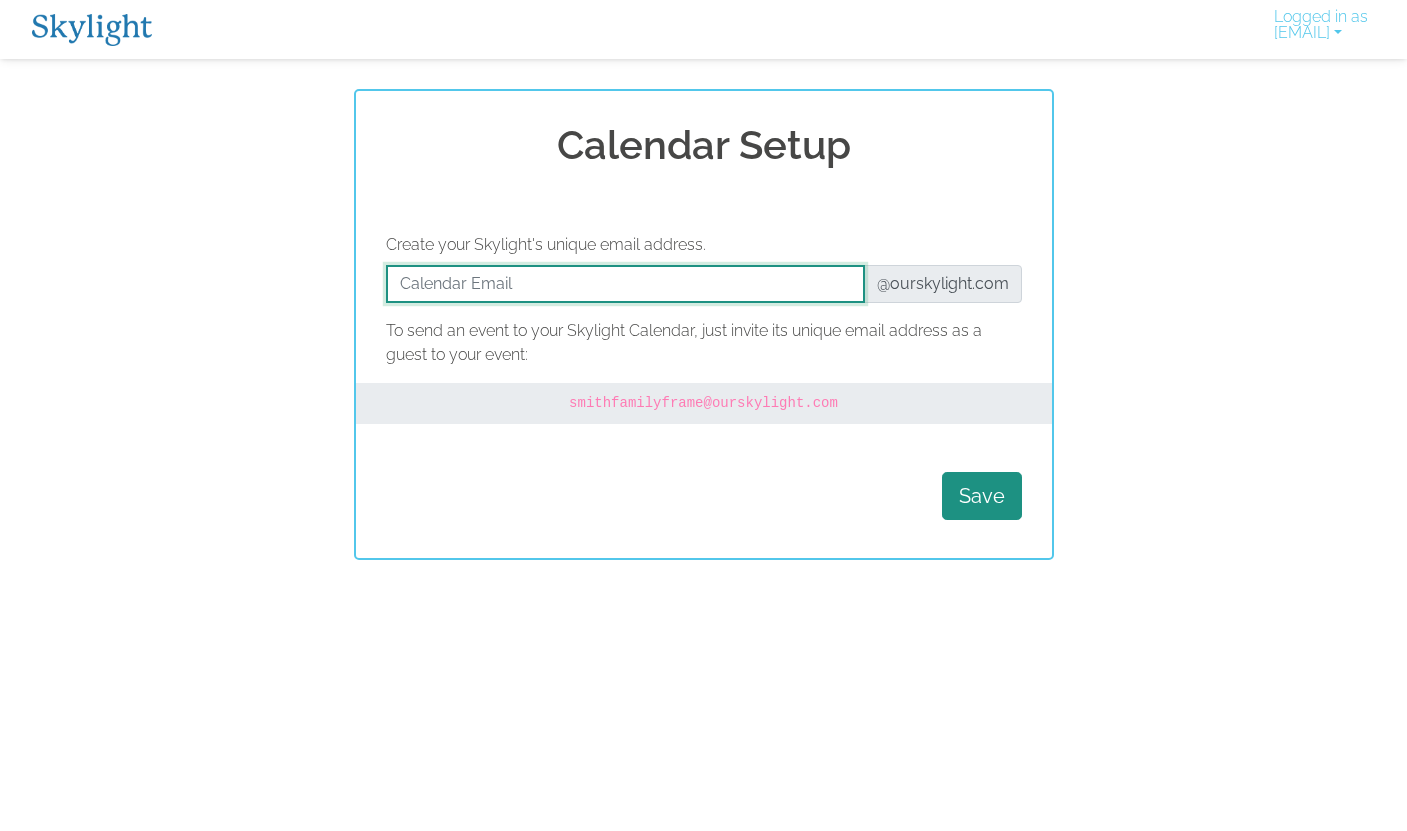 click at bounding box center (625, 284) 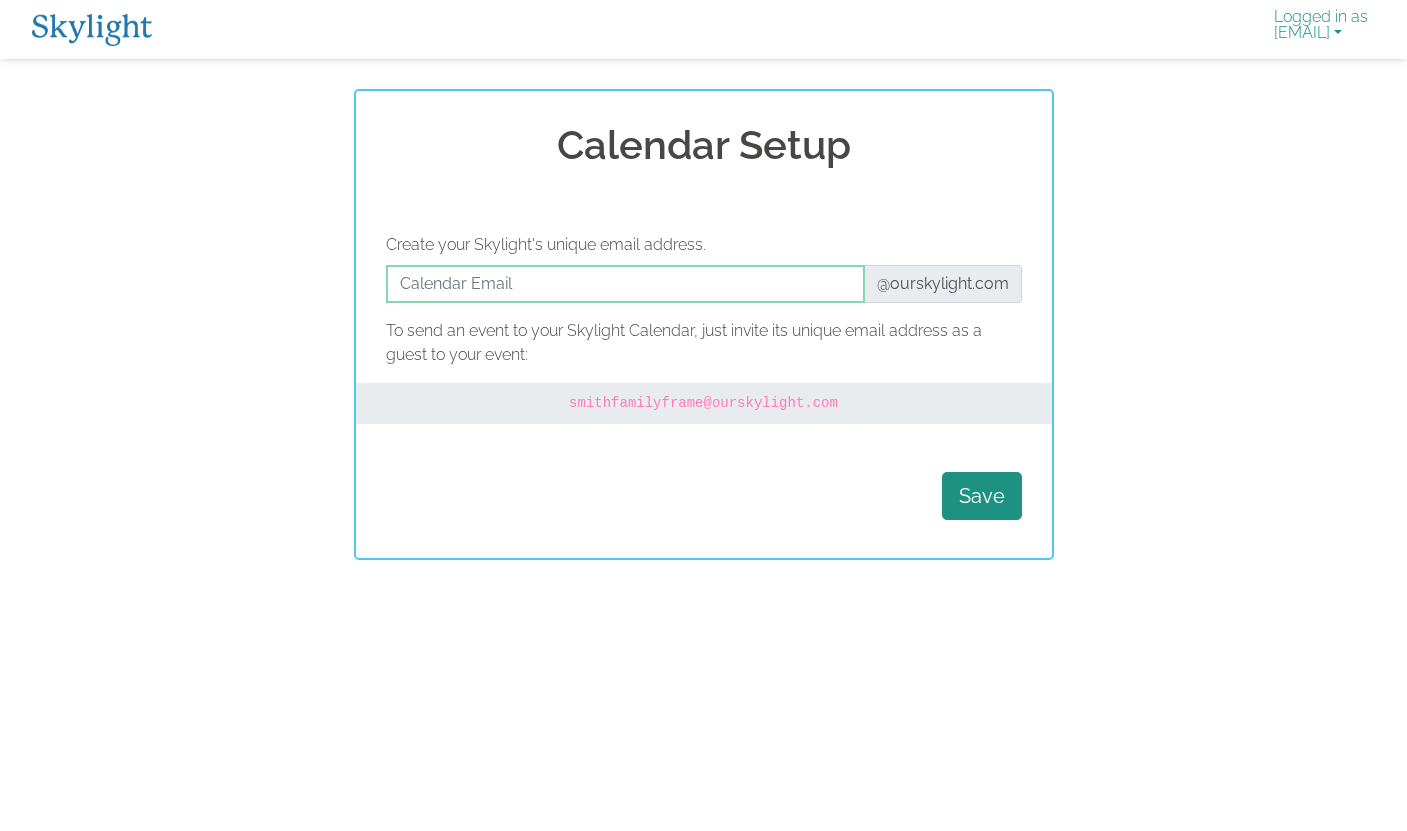 click on "Logged in as 2022grahamfam@gmail.com" at bounding box center (1321, 29) 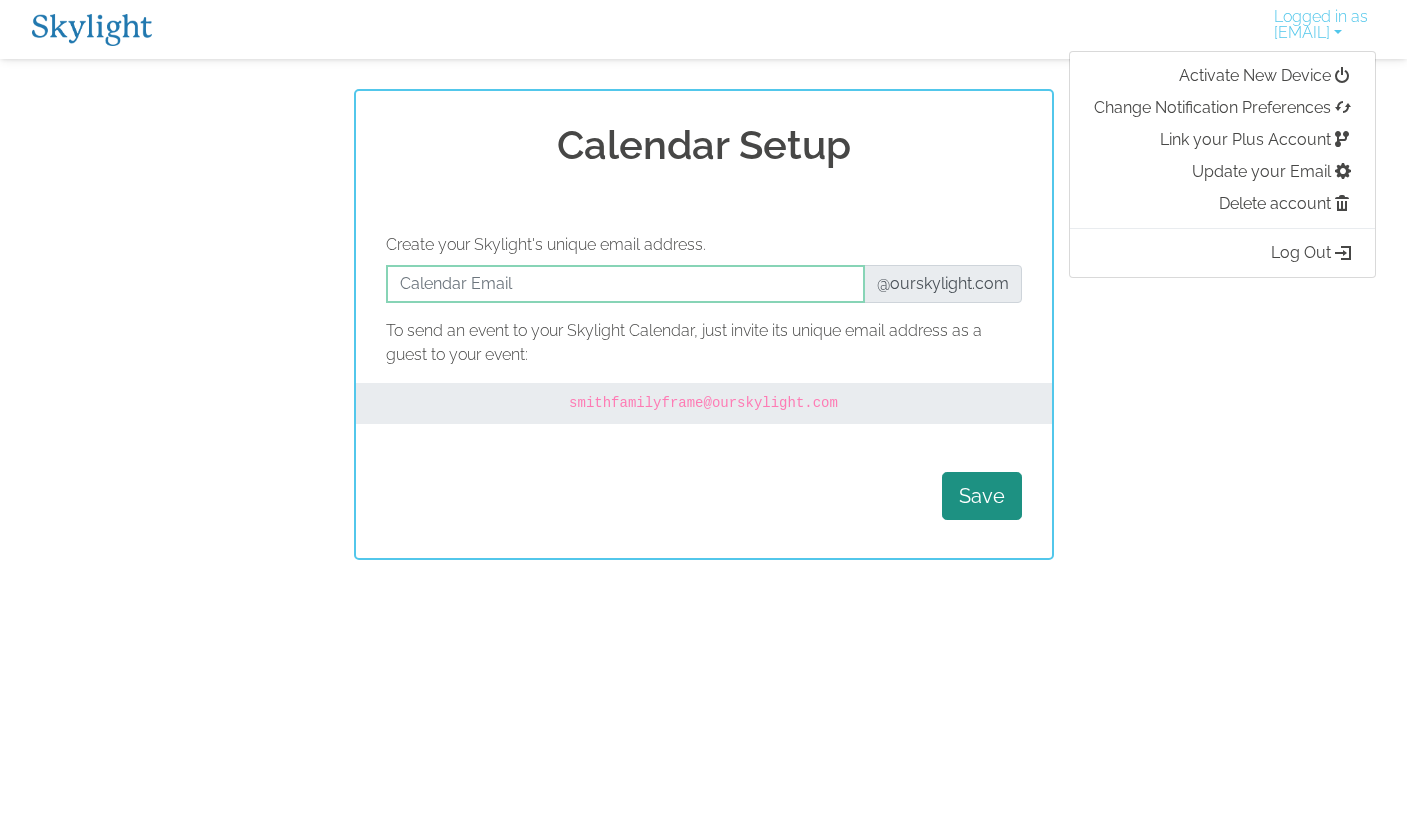 click on "Calendar Setup Create your Skylight's unique email address.   @ourskylight.com To send an event to your Skylight Calendar, just invite its unique email address as a guest to your event: smithfamilyframe @ourskylight.com Save" at bounding box center (703, 324) 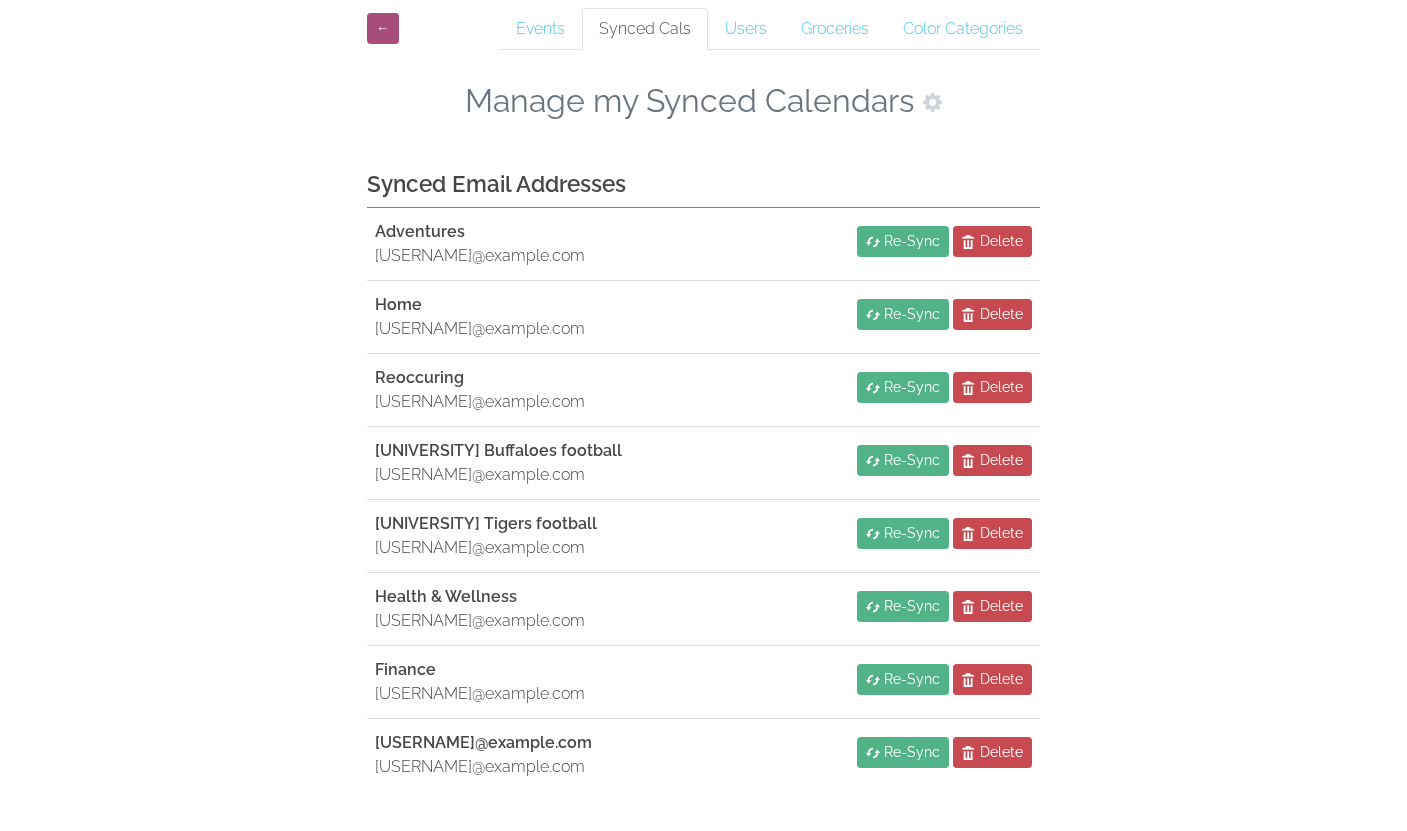 scroll, scrollTop: 134, scrollLeft: 0, axis: vertical 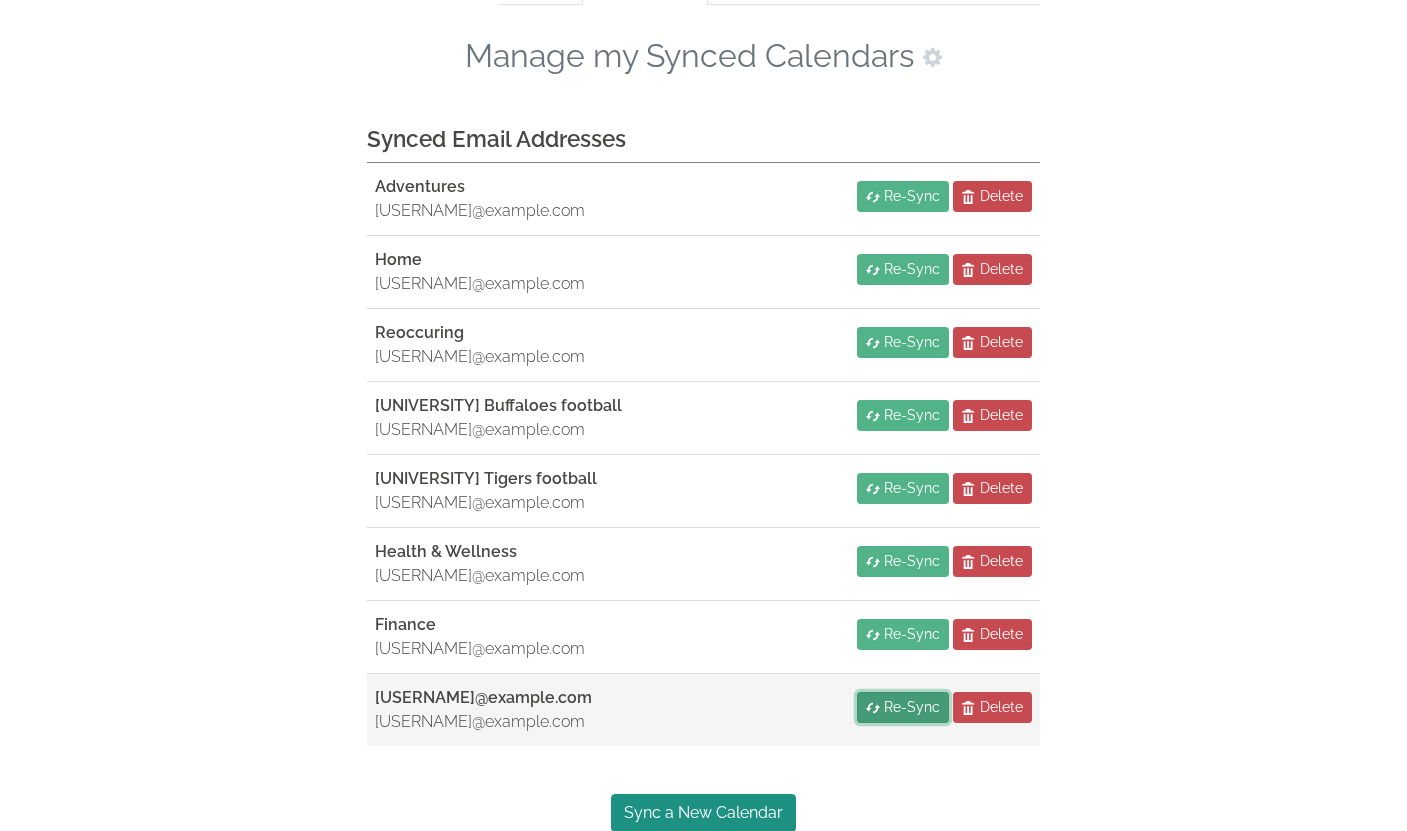 click on "Re-Sync" at bounding box center (912, 707) 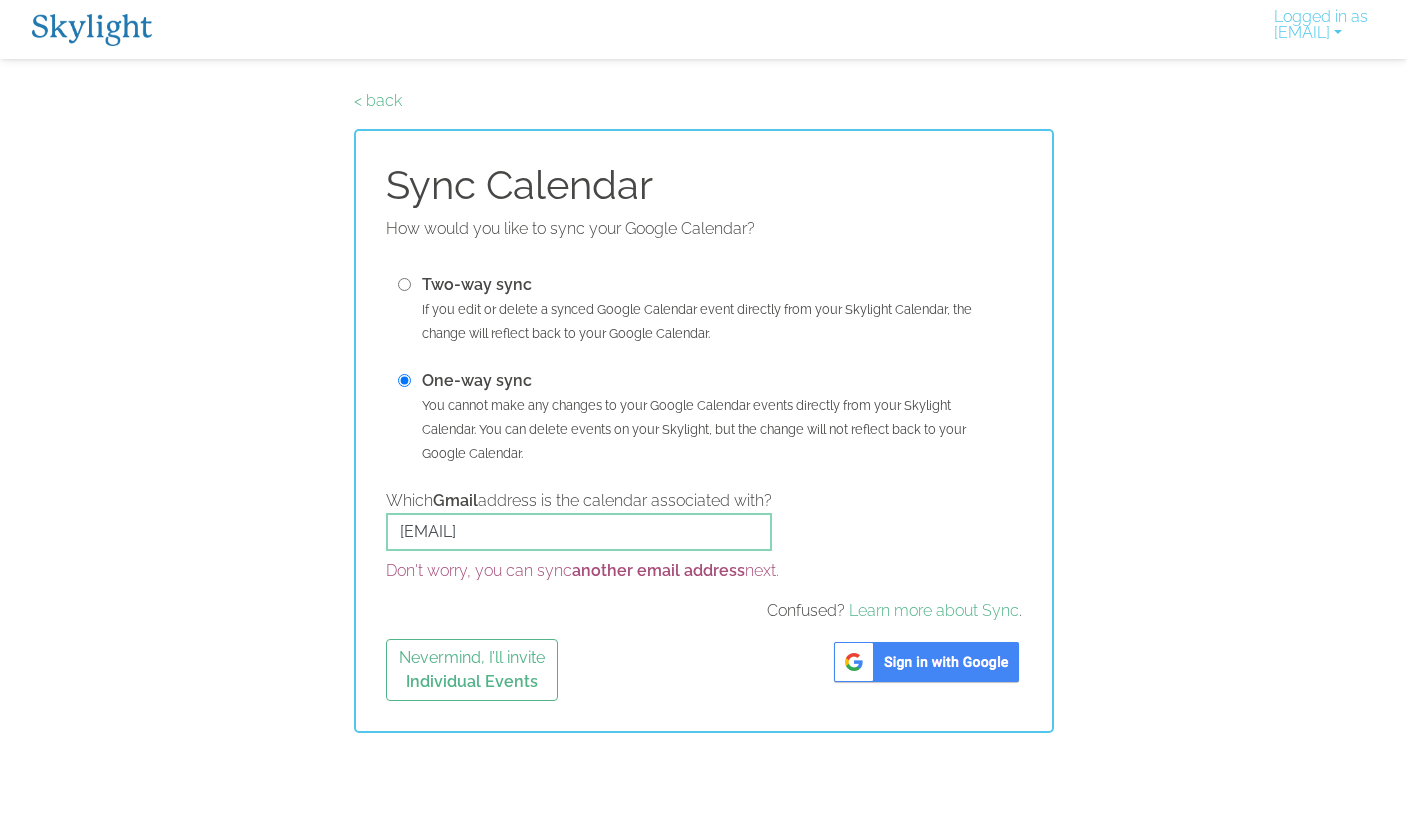 scroll, scrollTop: 0, scrollLeft: 0, axis: both 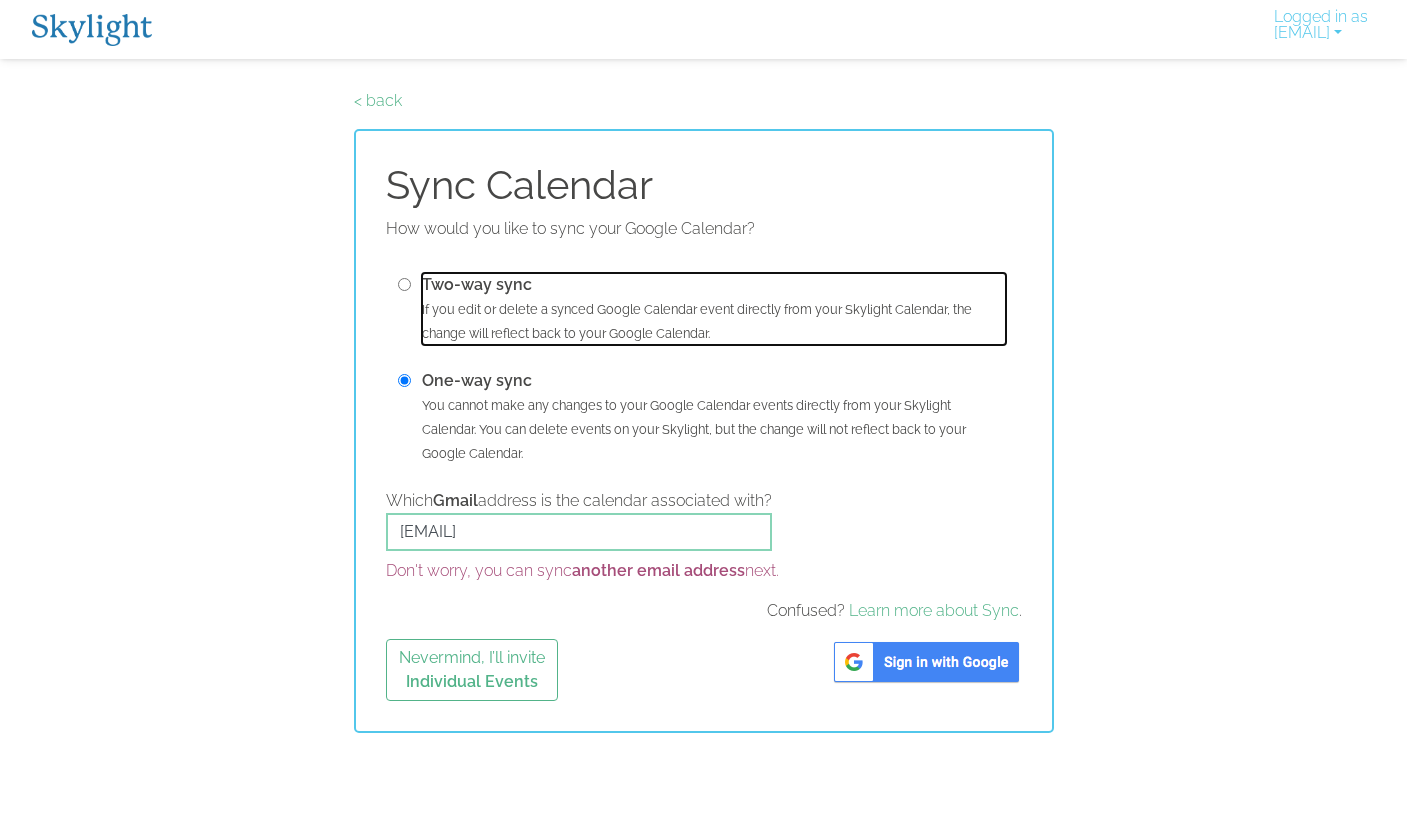 click on "If you edit or delete a synced Google Calendar event directly from your Skylight Calendar, the change will reflect back to your Google Calendar." at bounding box center (697, 321) 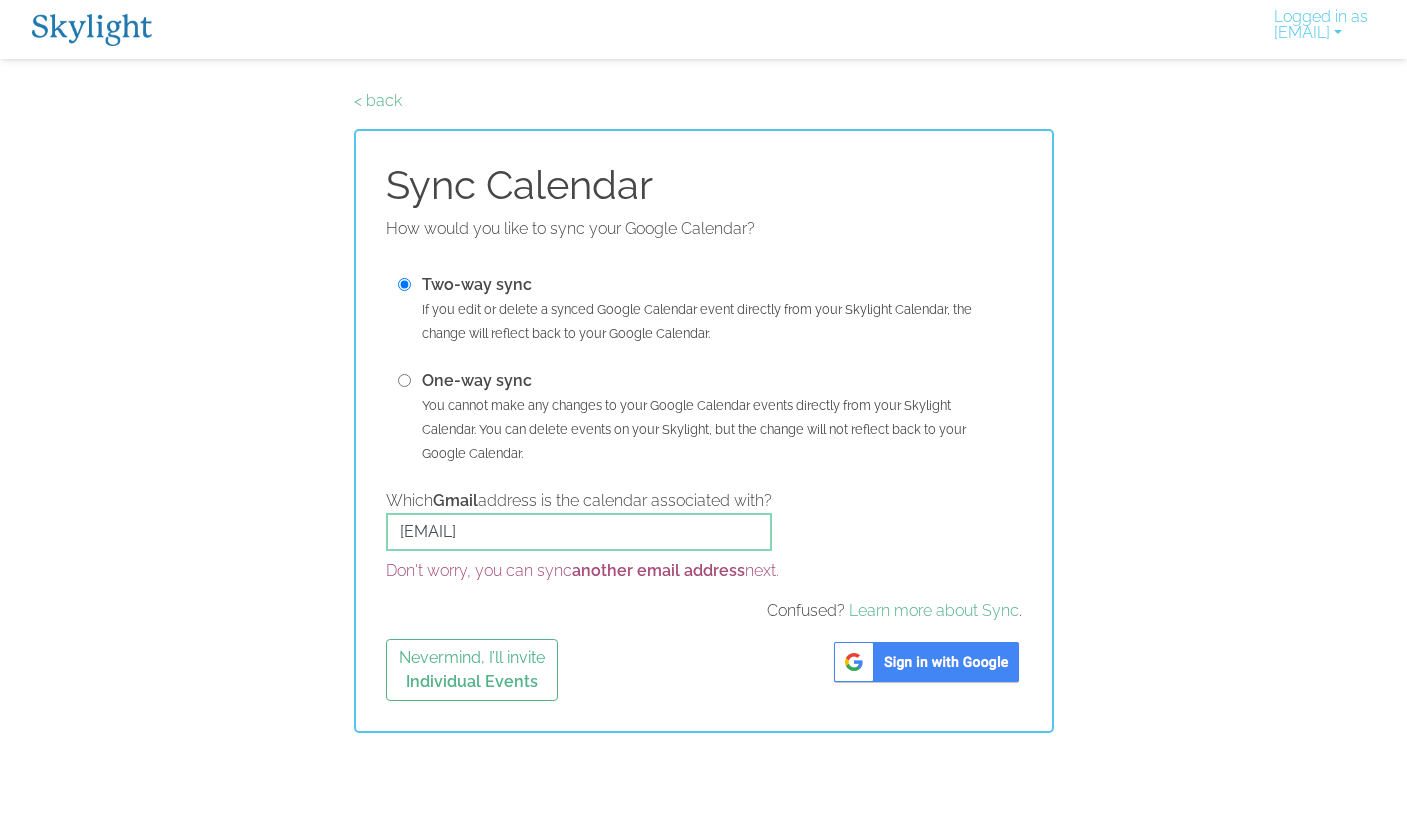 click at bounding box center [926, 662] 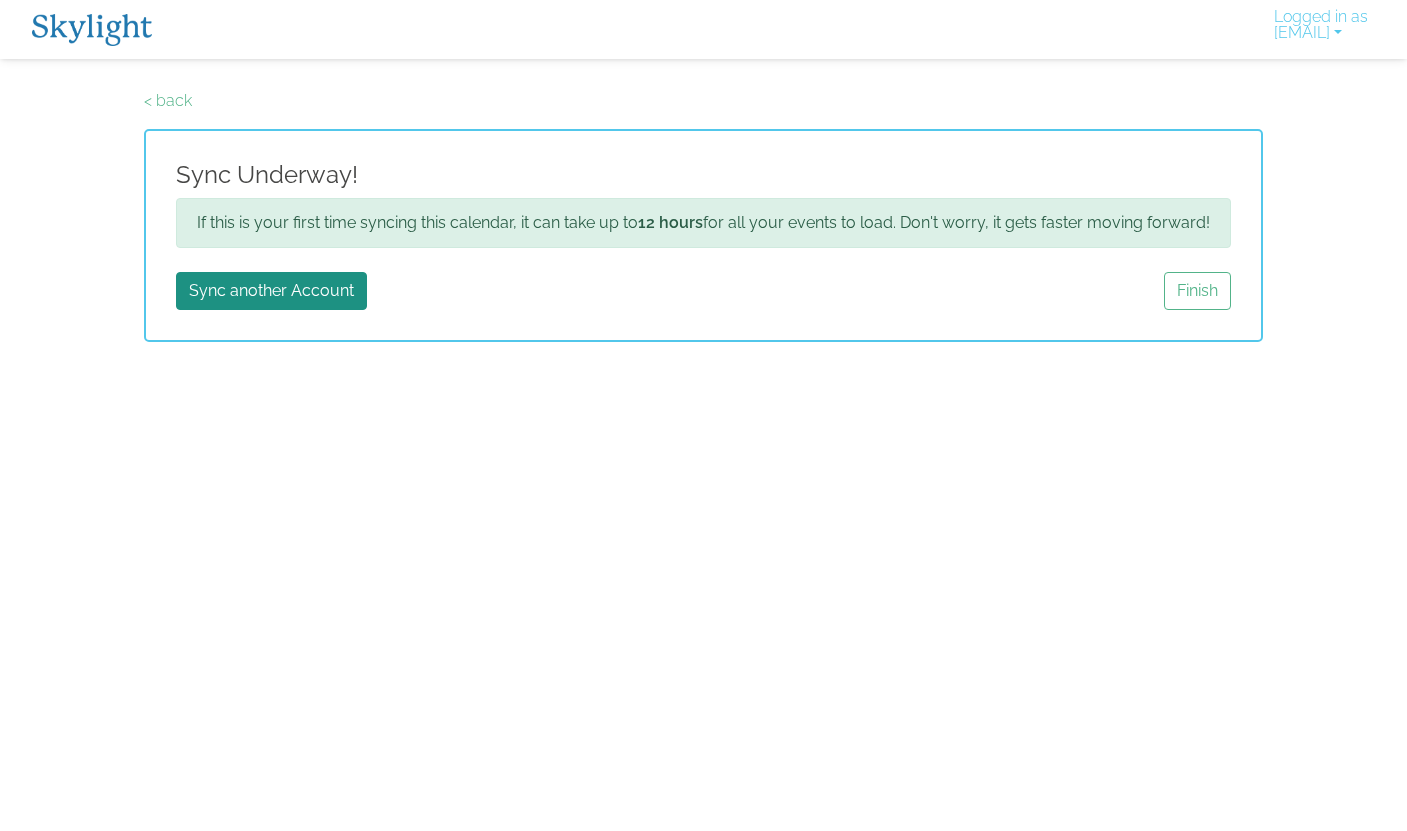 scroll, scrollTop: 0, scrollLeft: 0, axis: both 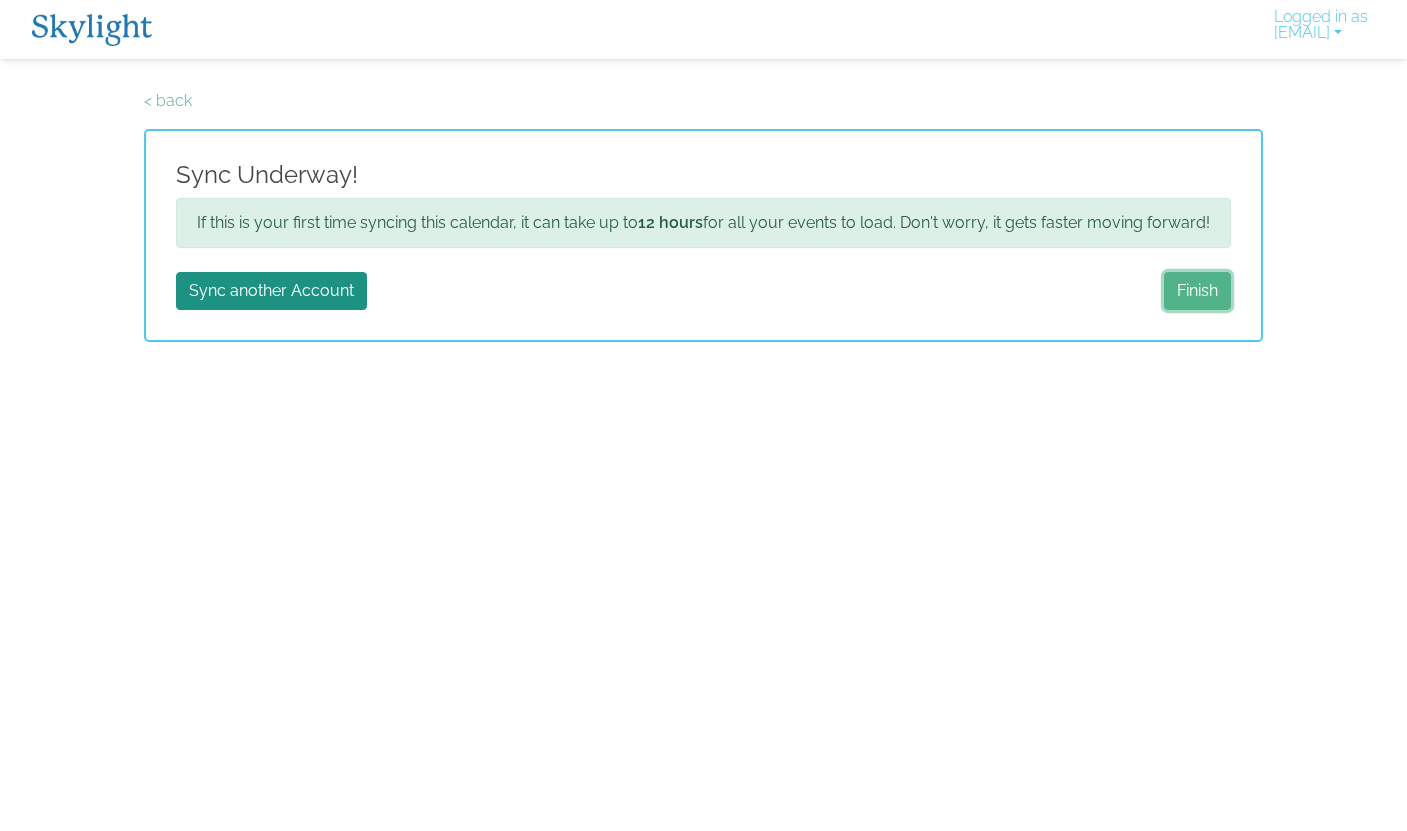 click on "Finish" at bounding box center [1197, 291] 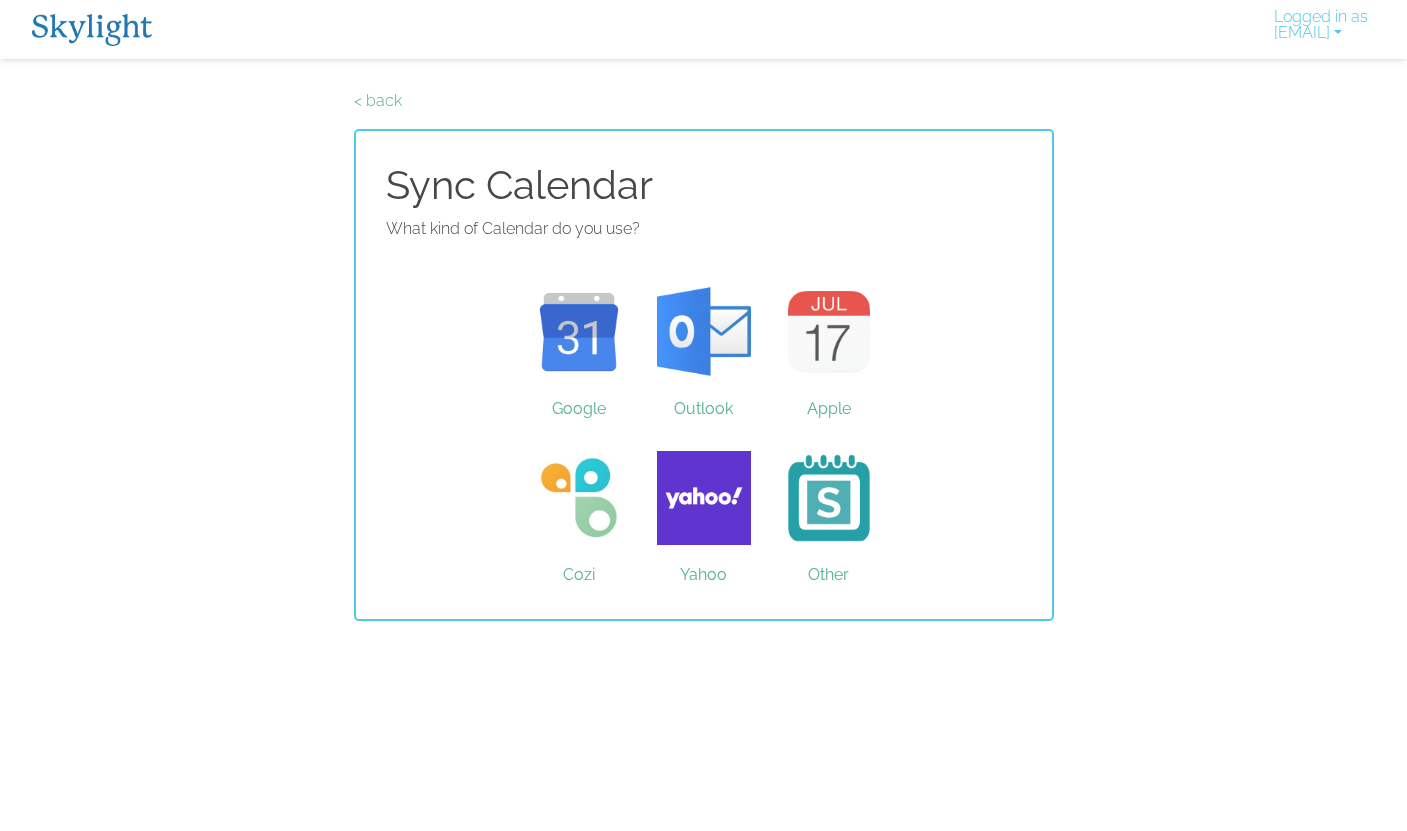 scroll, scrollTop: 0, scrollLeft: 0, axis: both 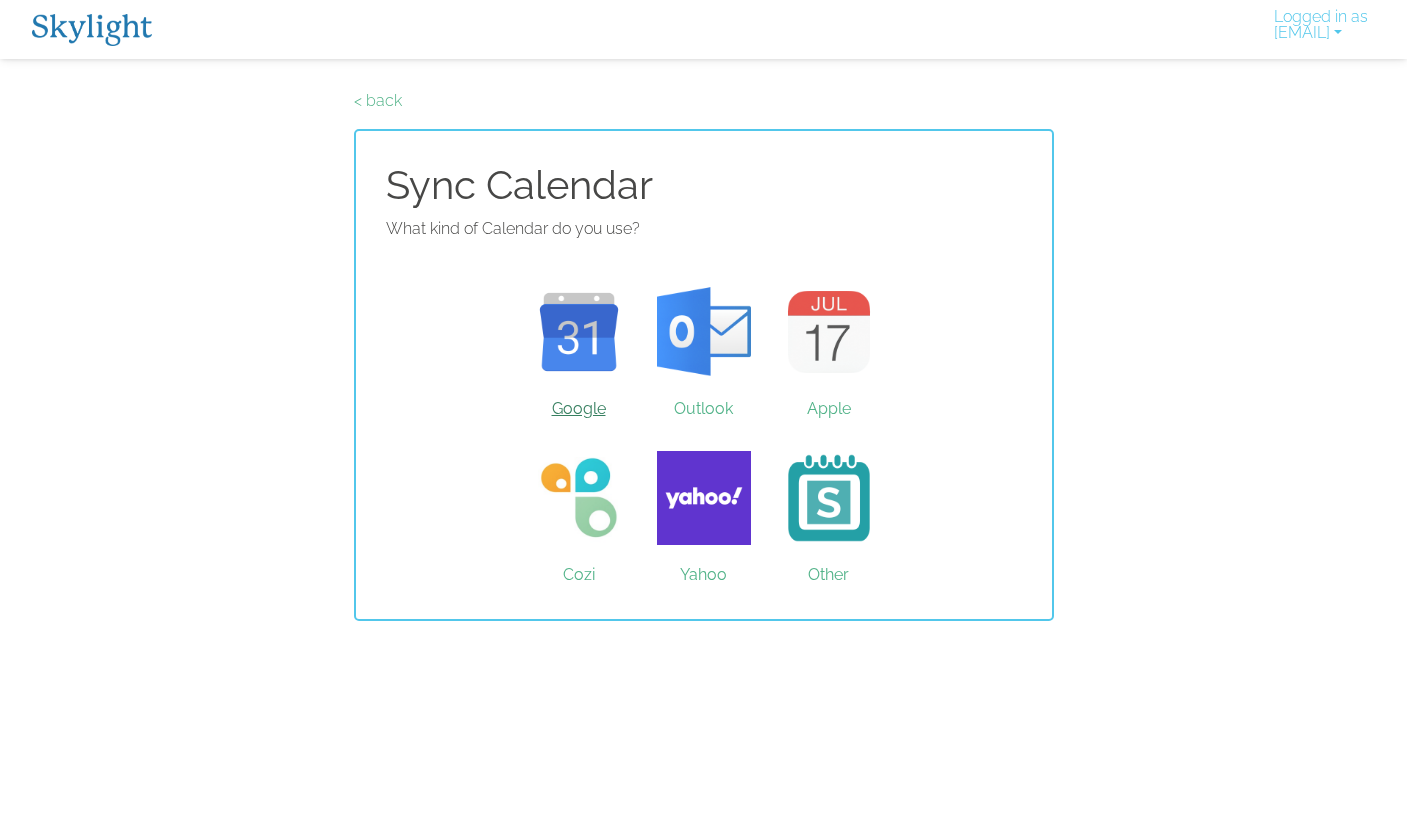 click on "Google" at bounding box center [578, 332] 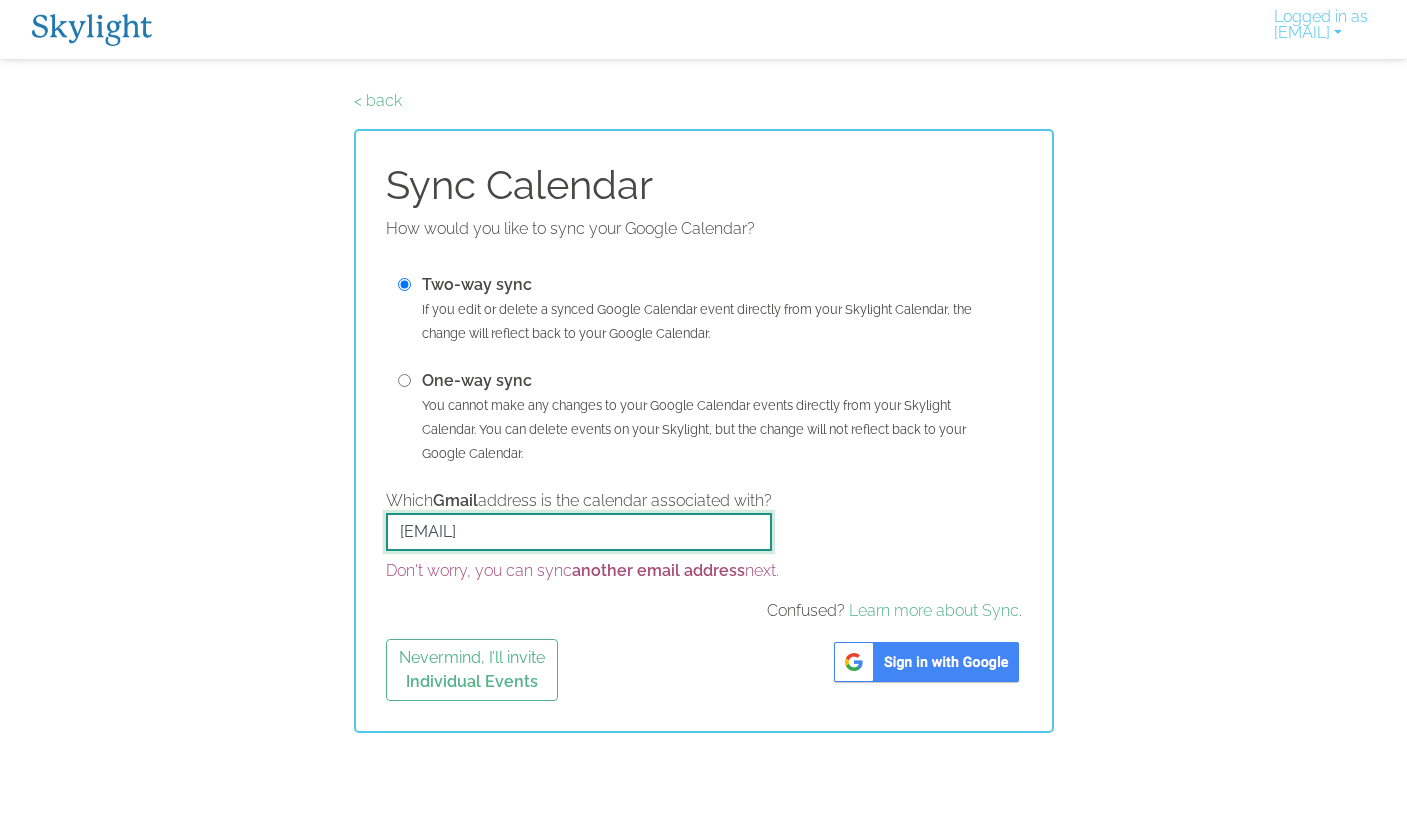click on "[EMAIL]" at bounding box center [579, 532] 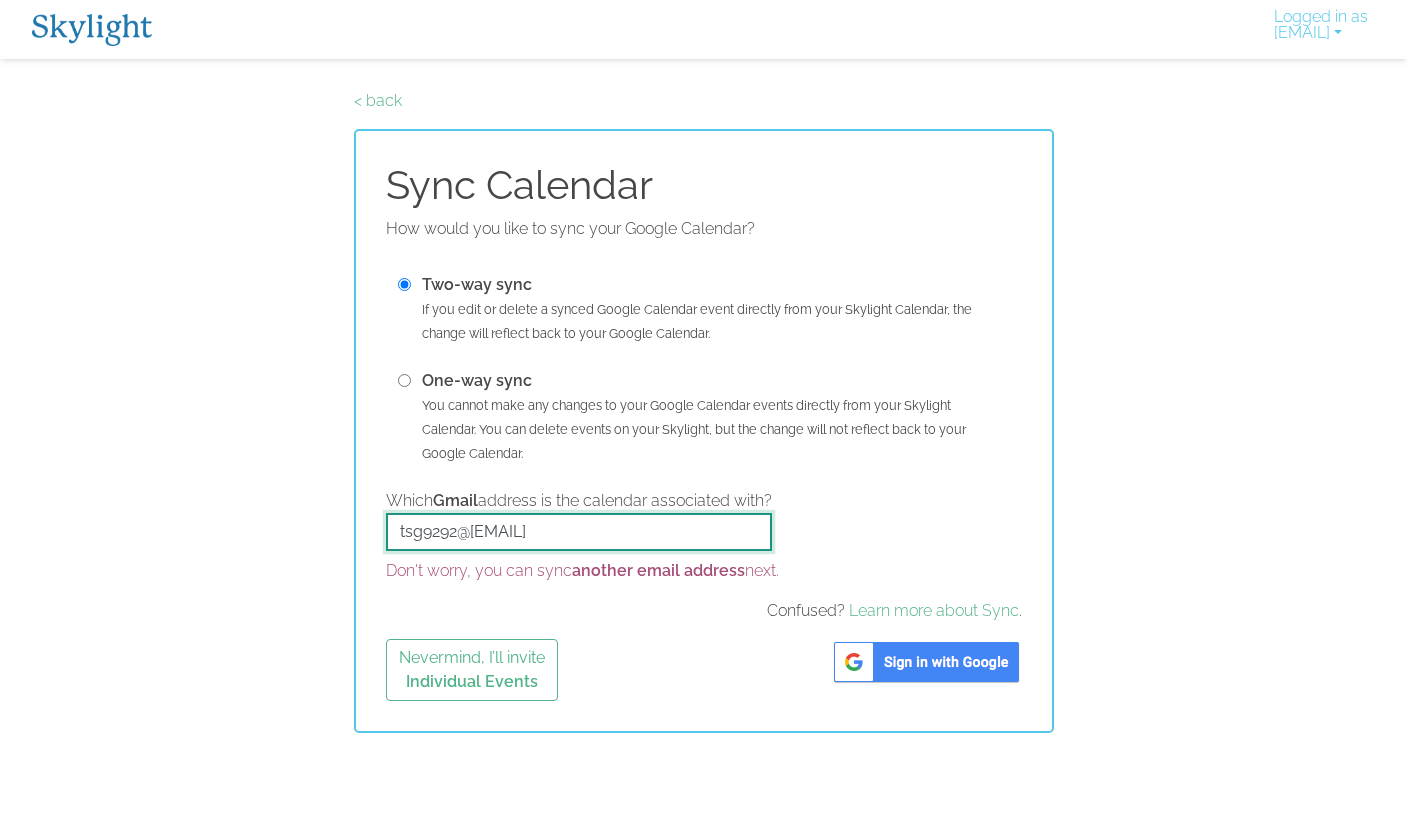 type on "tsg9292@[EMAIL]" 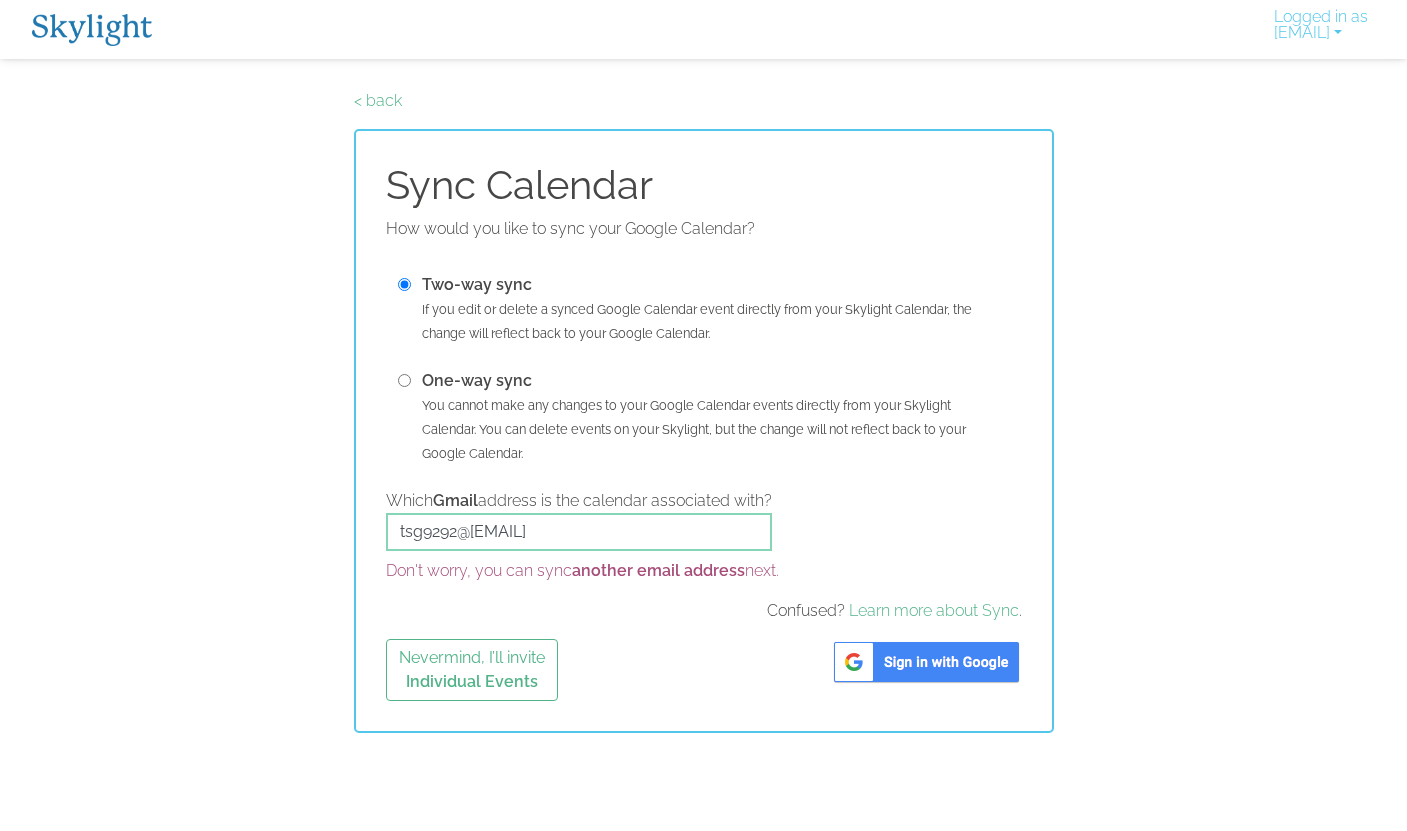click at bounding box center (926, 662) 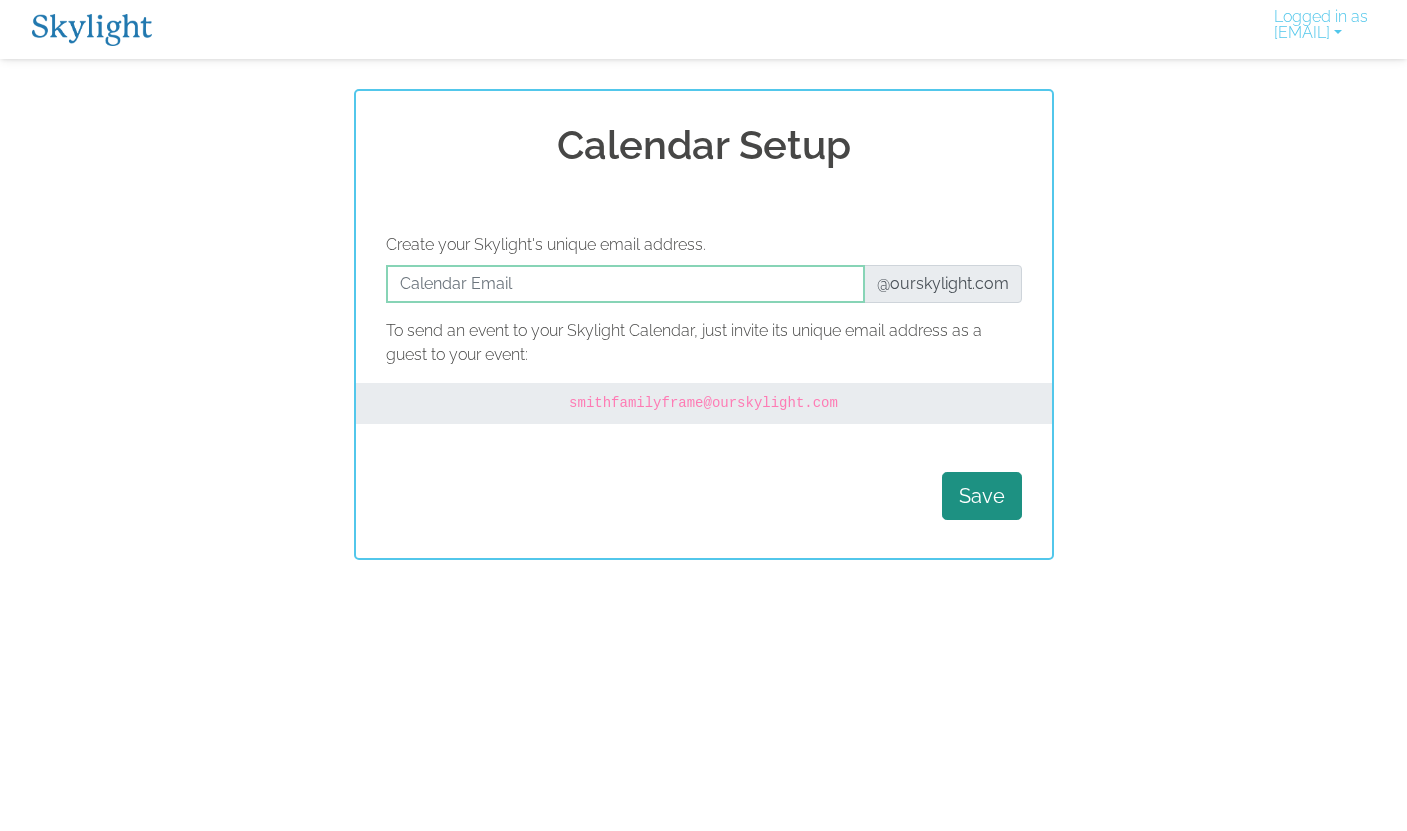 scroll, scrollTop: 0, scrollLeft: 0, axis: both 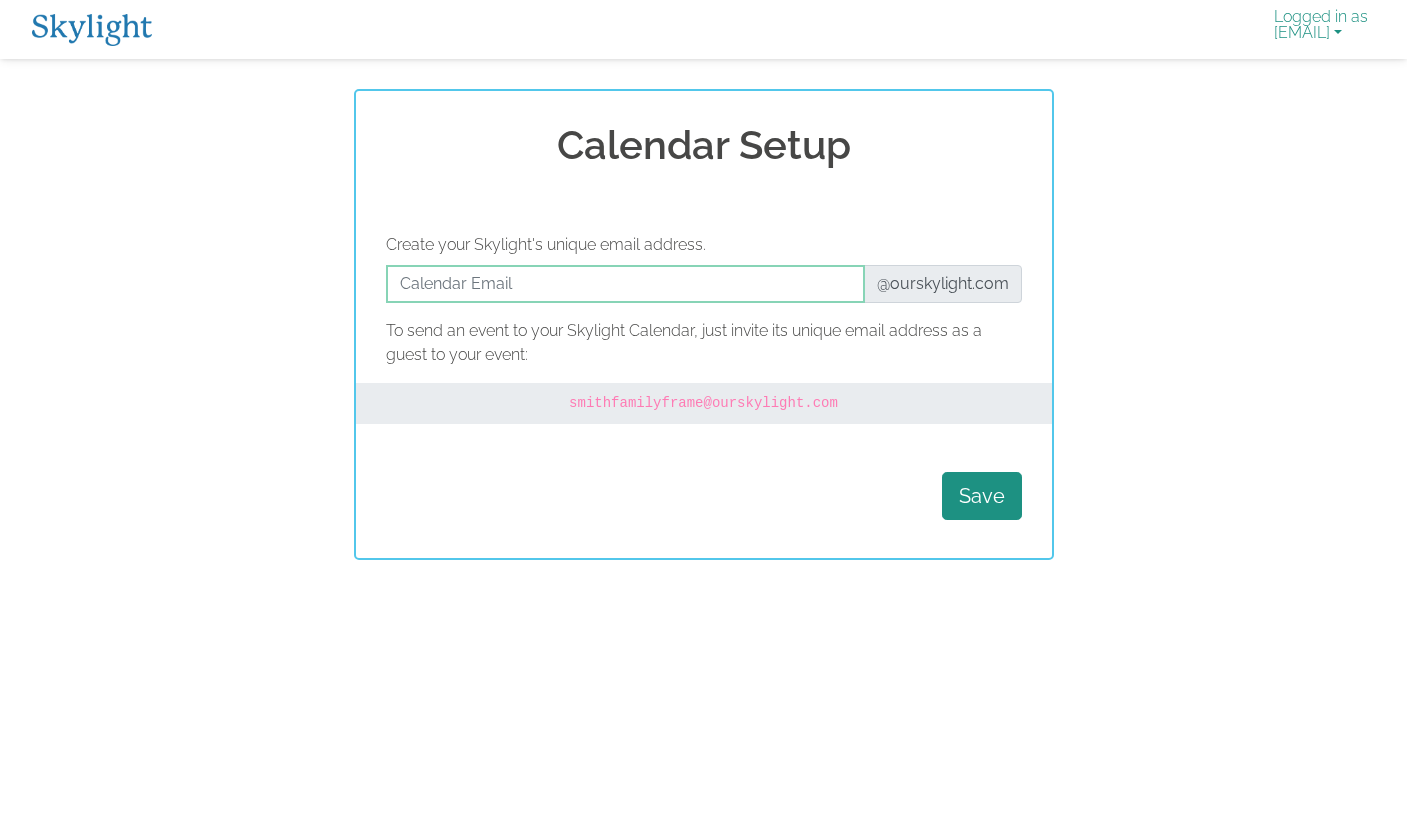 click on "Logged in as [EMAIL]" at bounding box center (1321, 29) 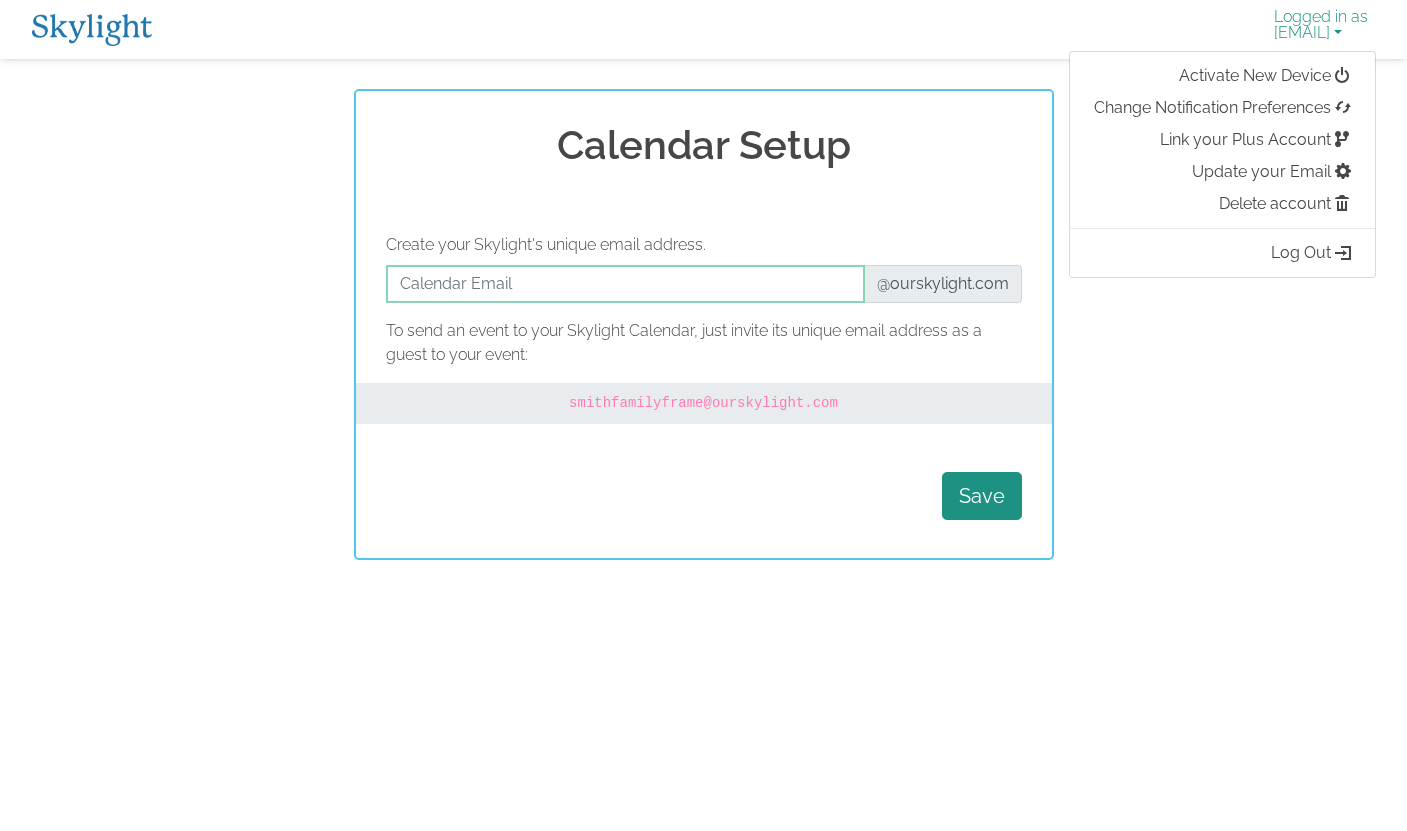 click on "Logged in as [EMAIL]" at bounding box center [1321, 29] 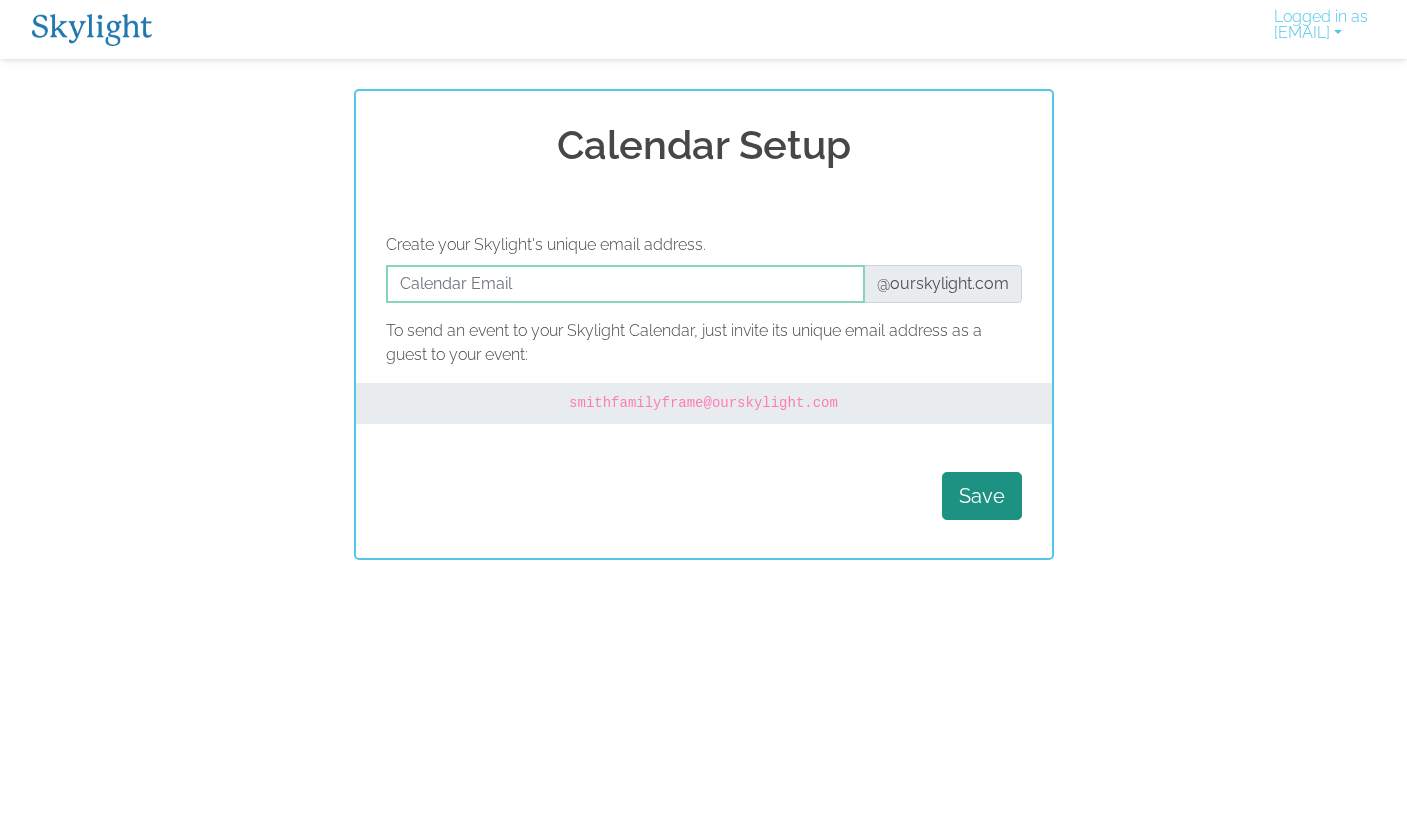 click at bounding box center [92, 30] 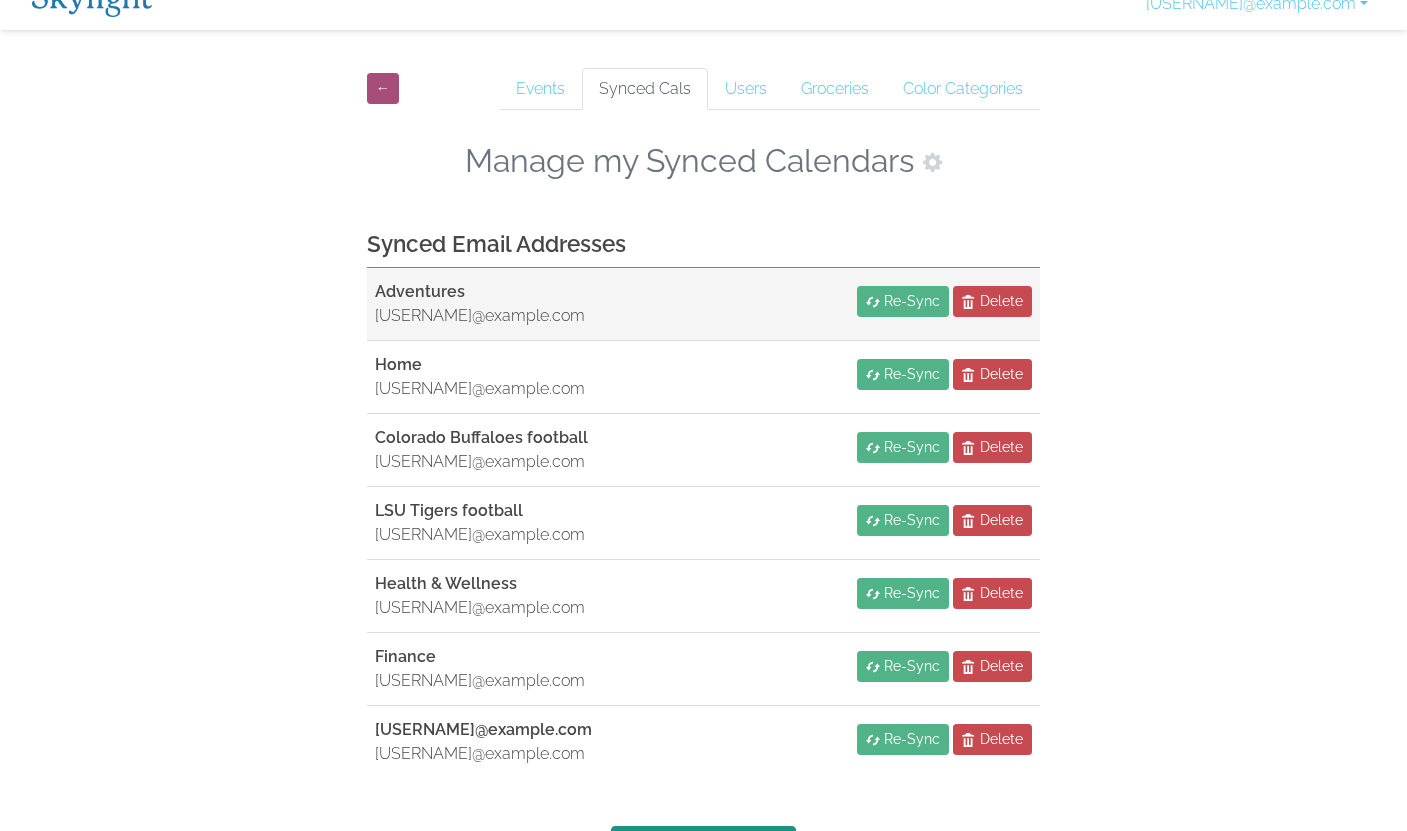 scroll, scrollTop: 61, scrollLeft: 0, axis: vertical 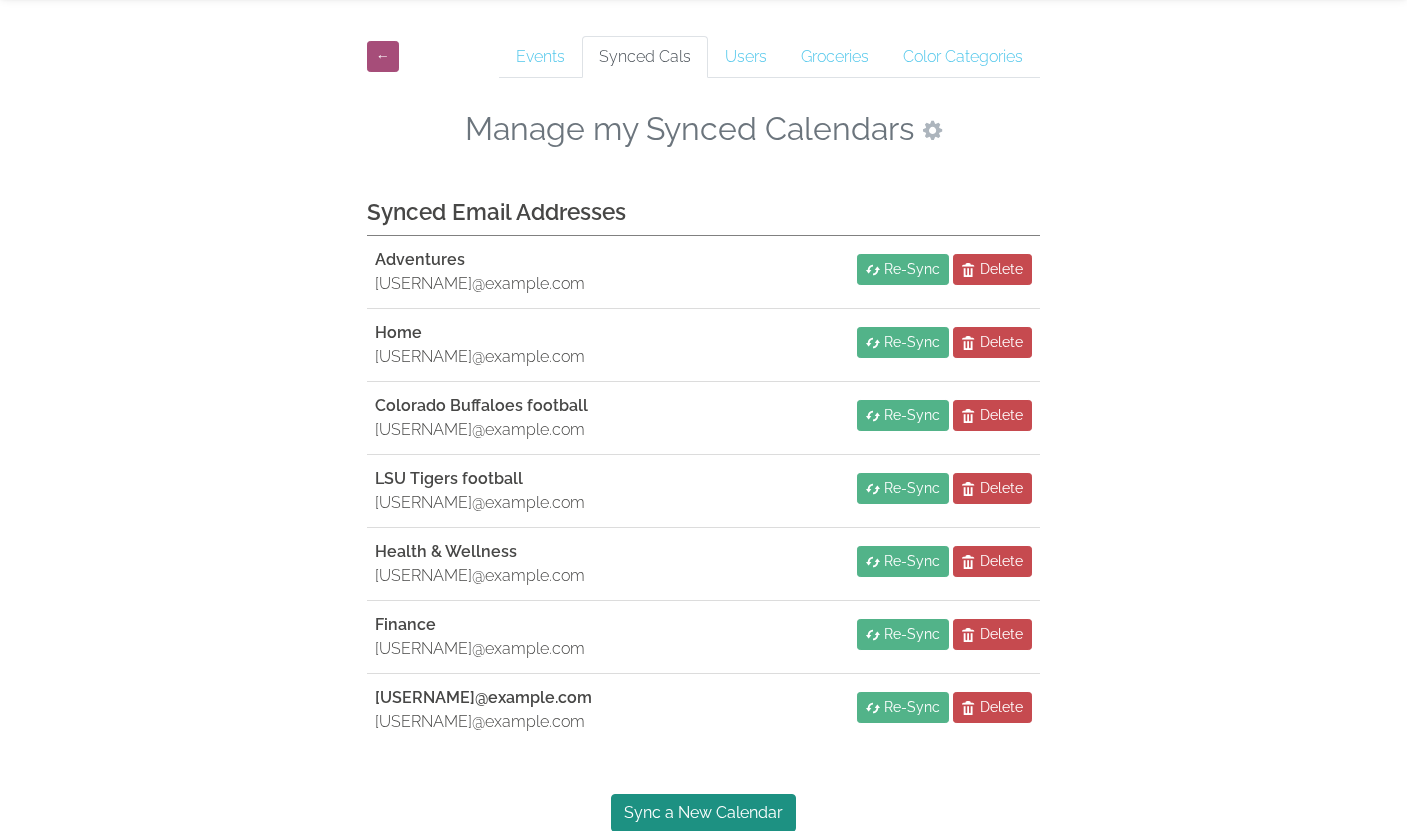click at bounding box center (932, 130) 